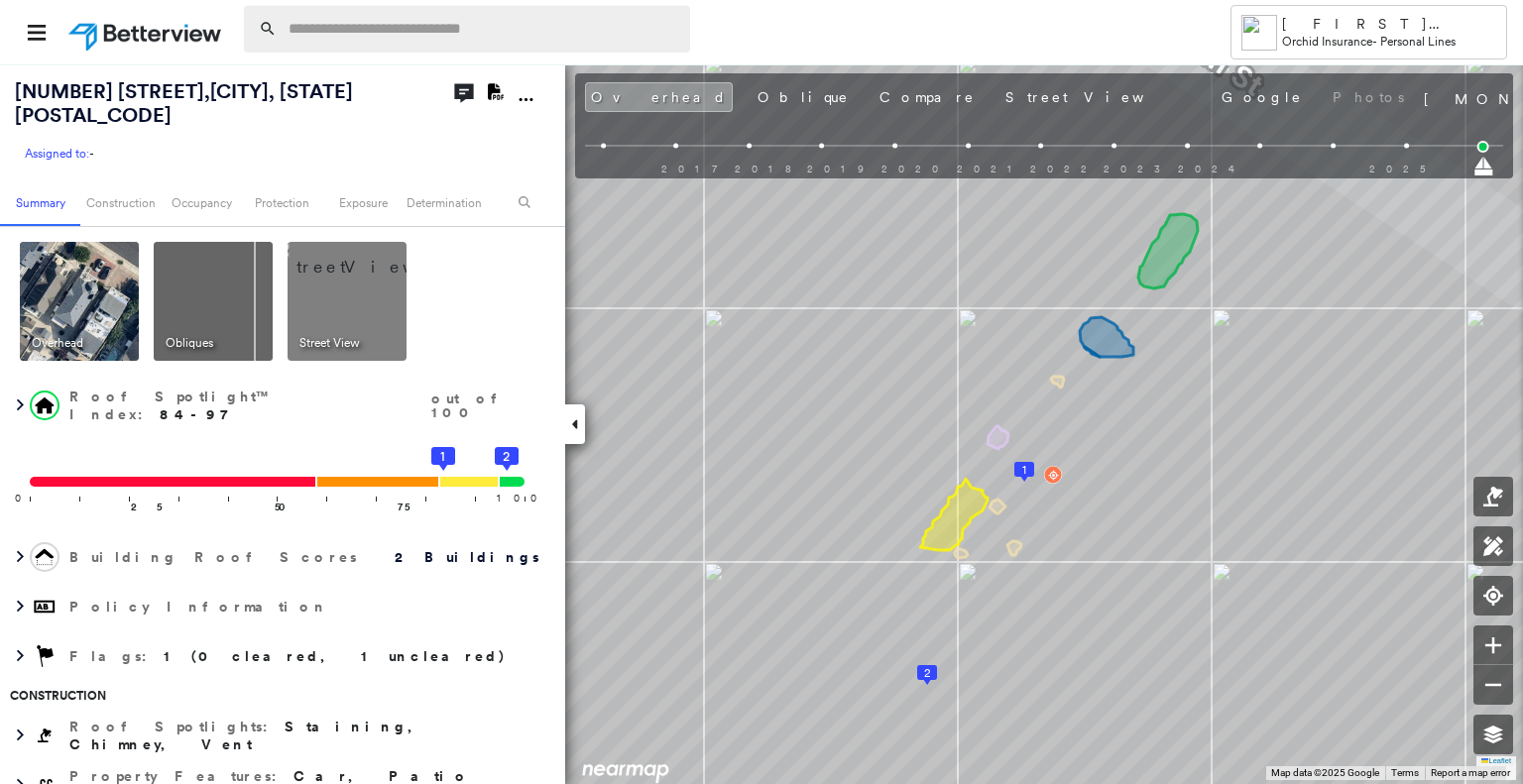 scroll, scrollTop: 0, scrollLeft: 0, axis: both 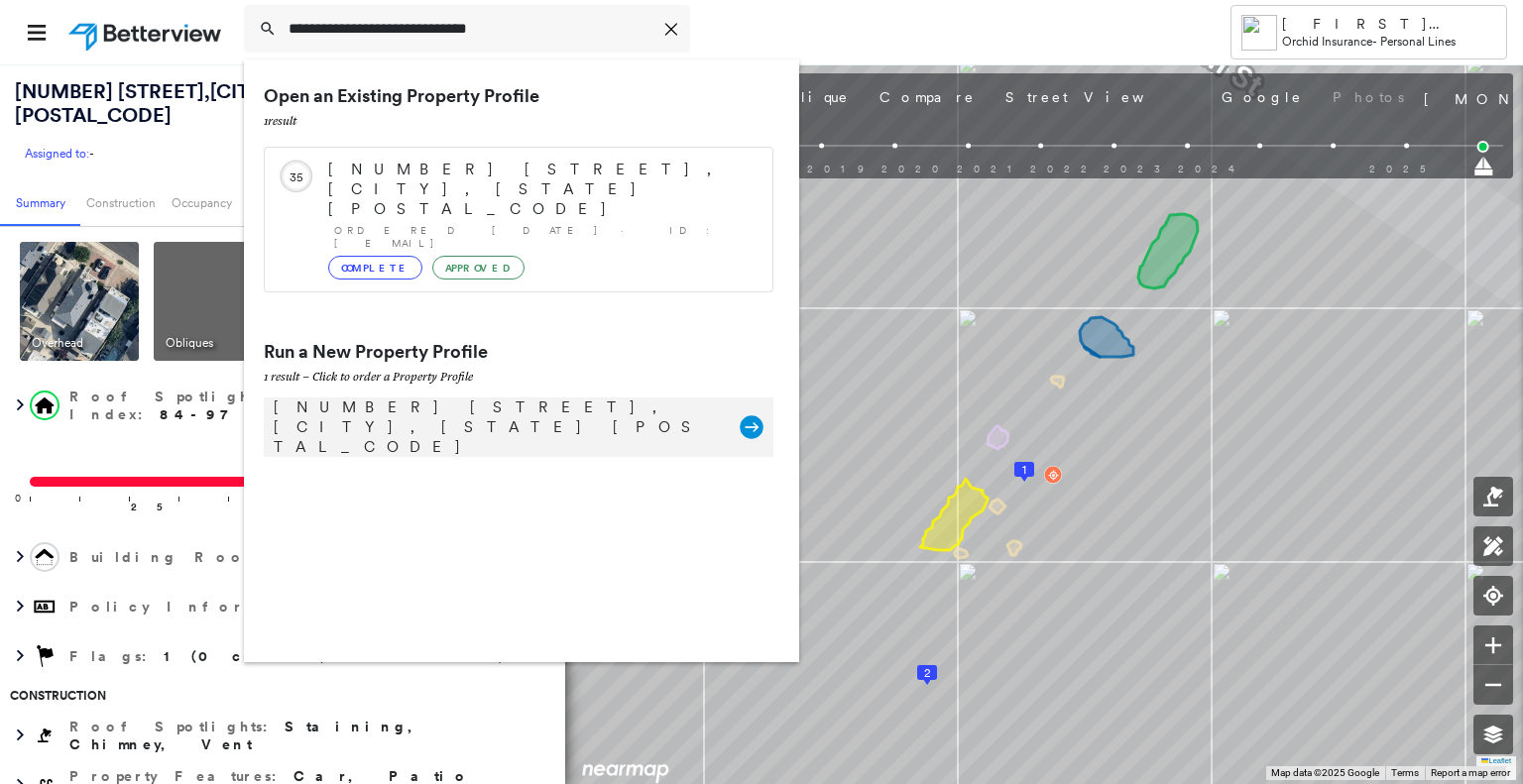 type on "**********" 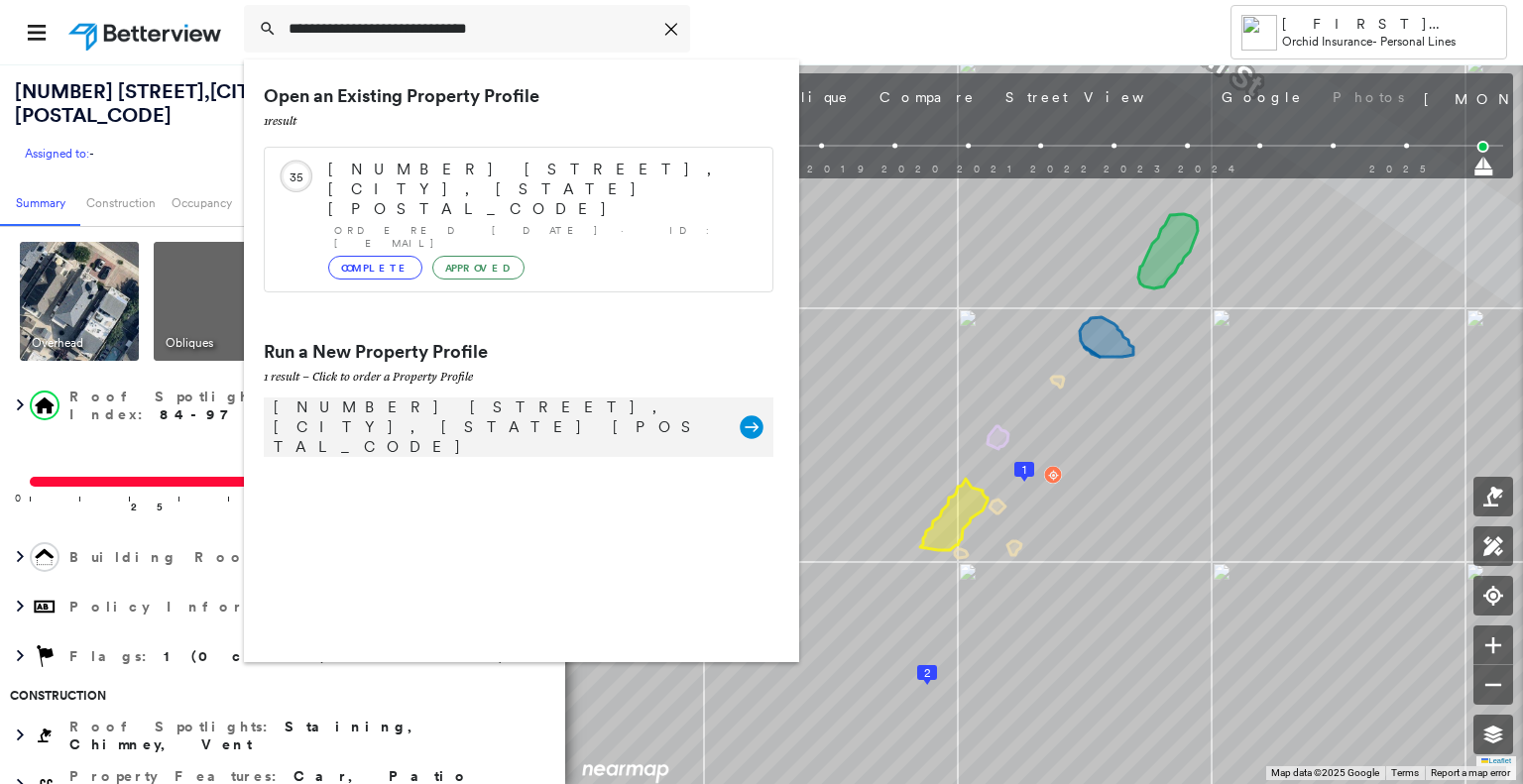 click on "[NUMBER] [STREET], [CITY], [STATE] [POSTAL_CODE]" at bounding box center (497, 427) 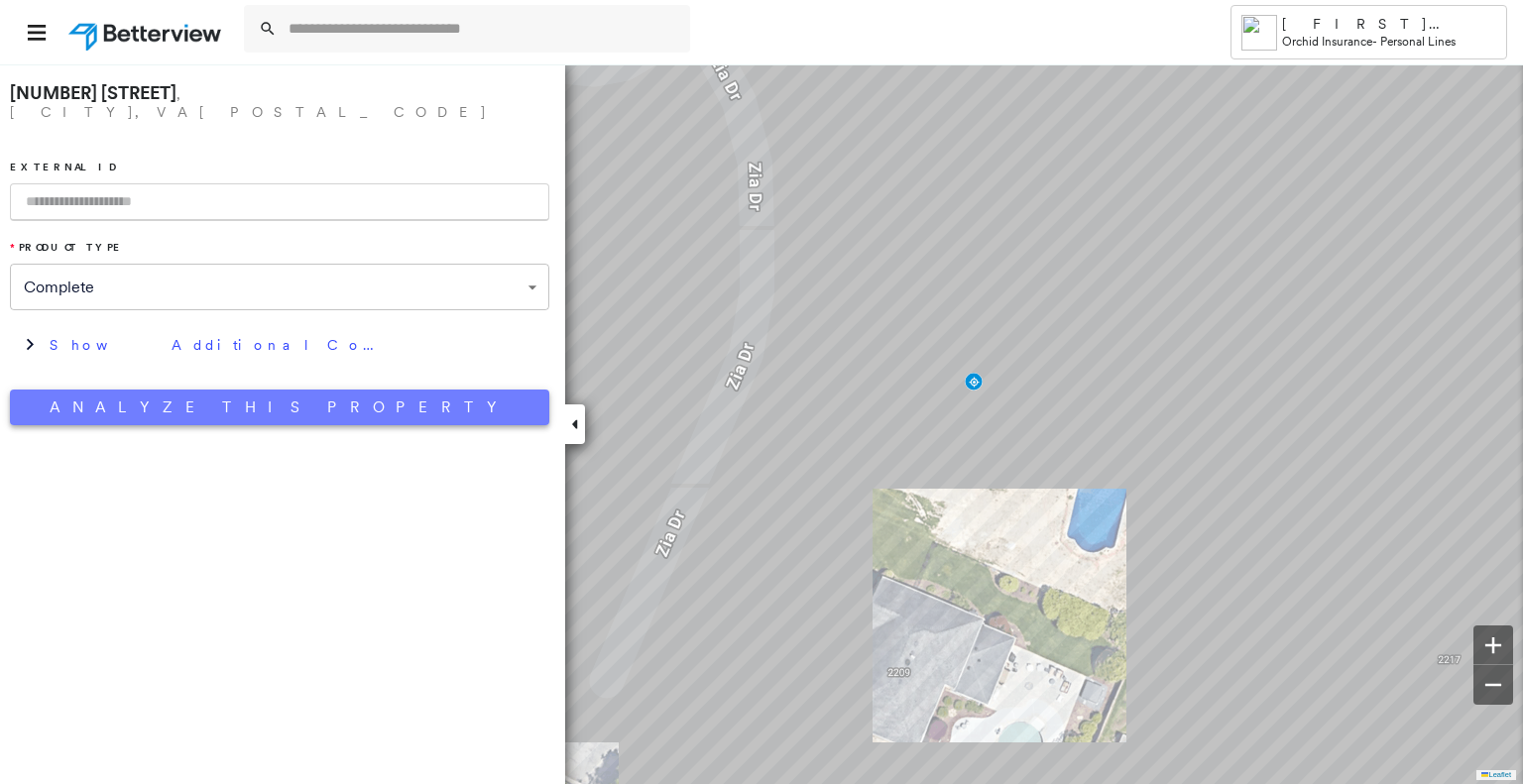 click on "Analyze This Property" at bounding box center (280, 407) 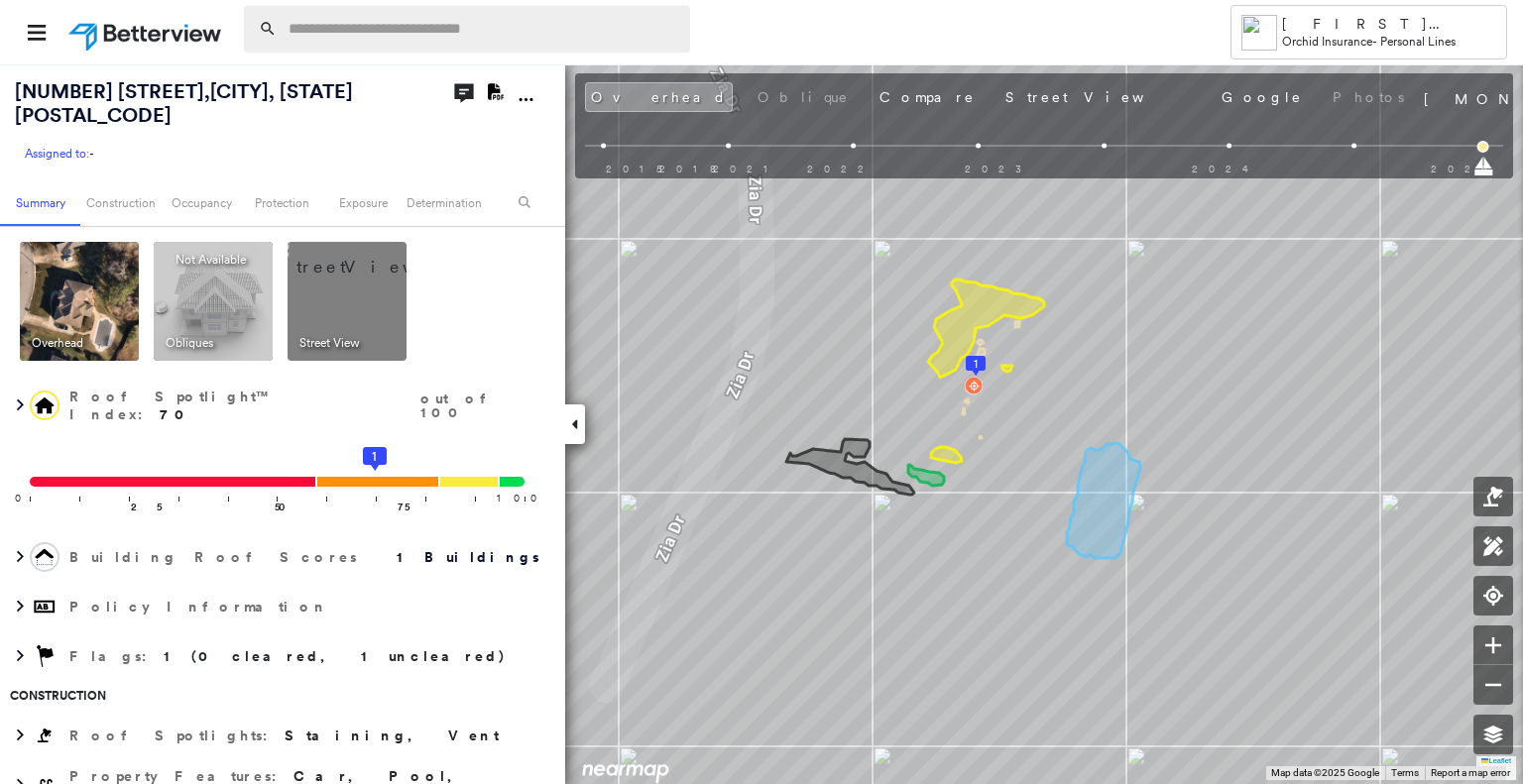 click at bounding box center [483, 29] 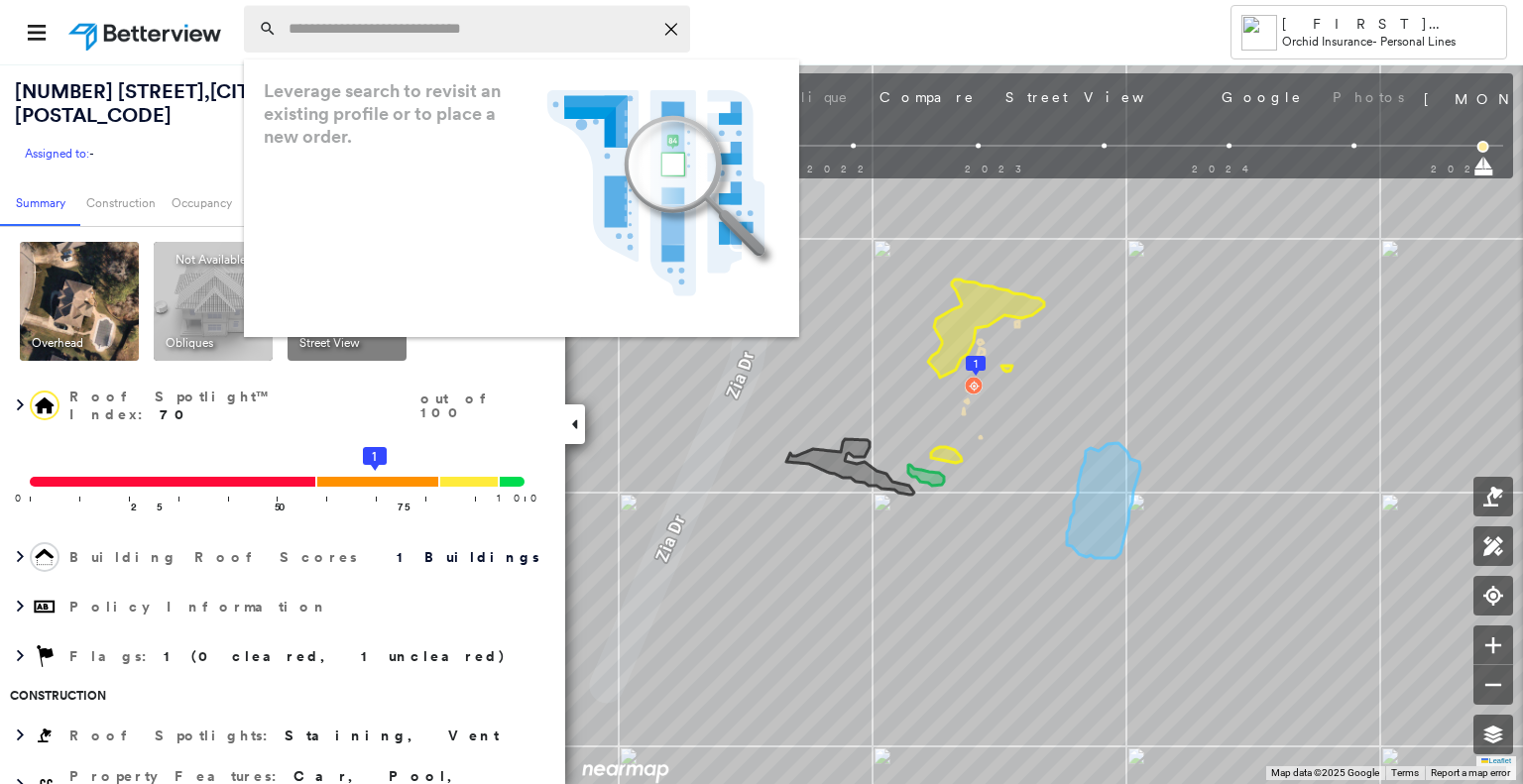 paste on "**********" 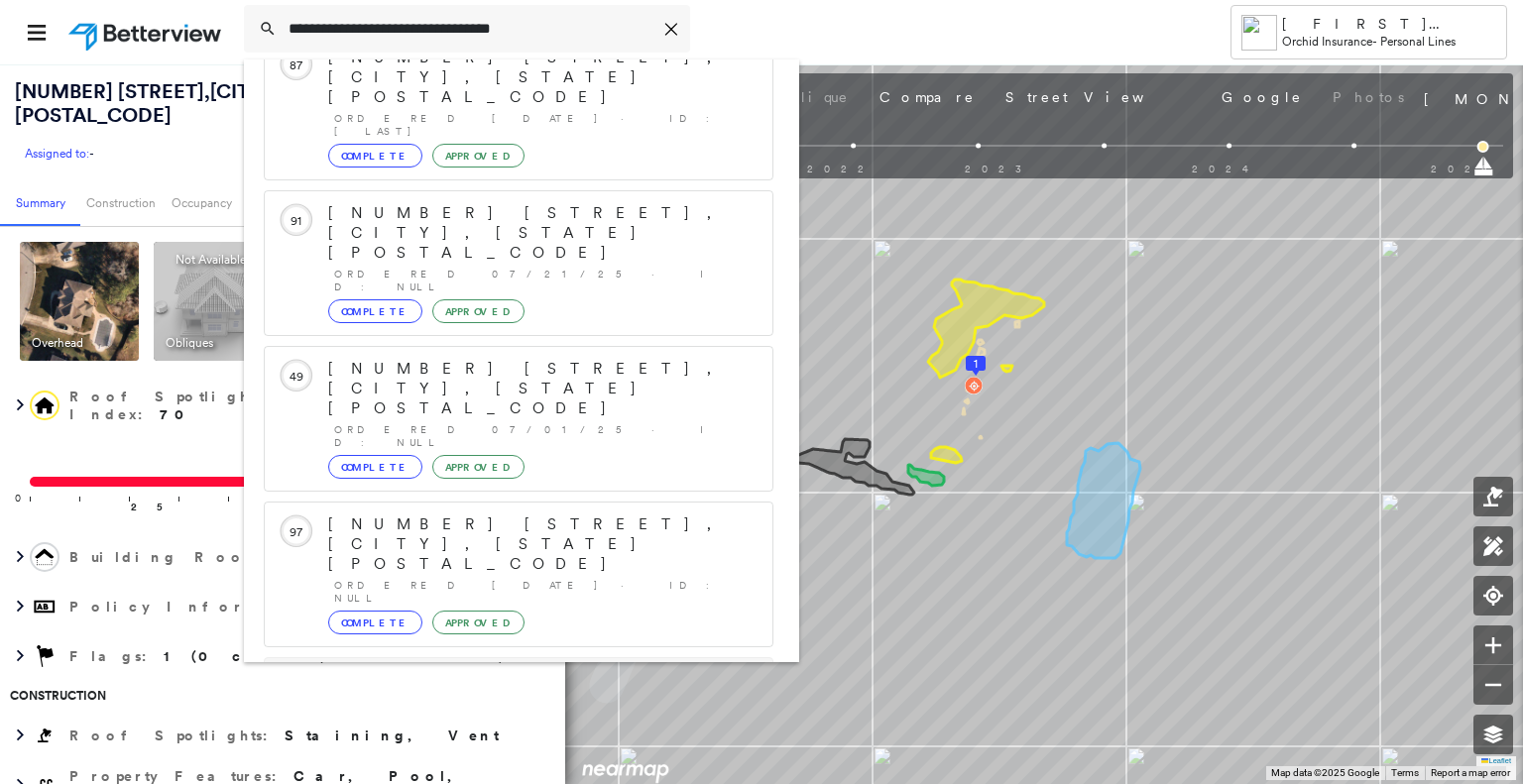scroll, scrollTop: 206, scrollLeft: 0, axis: vertical 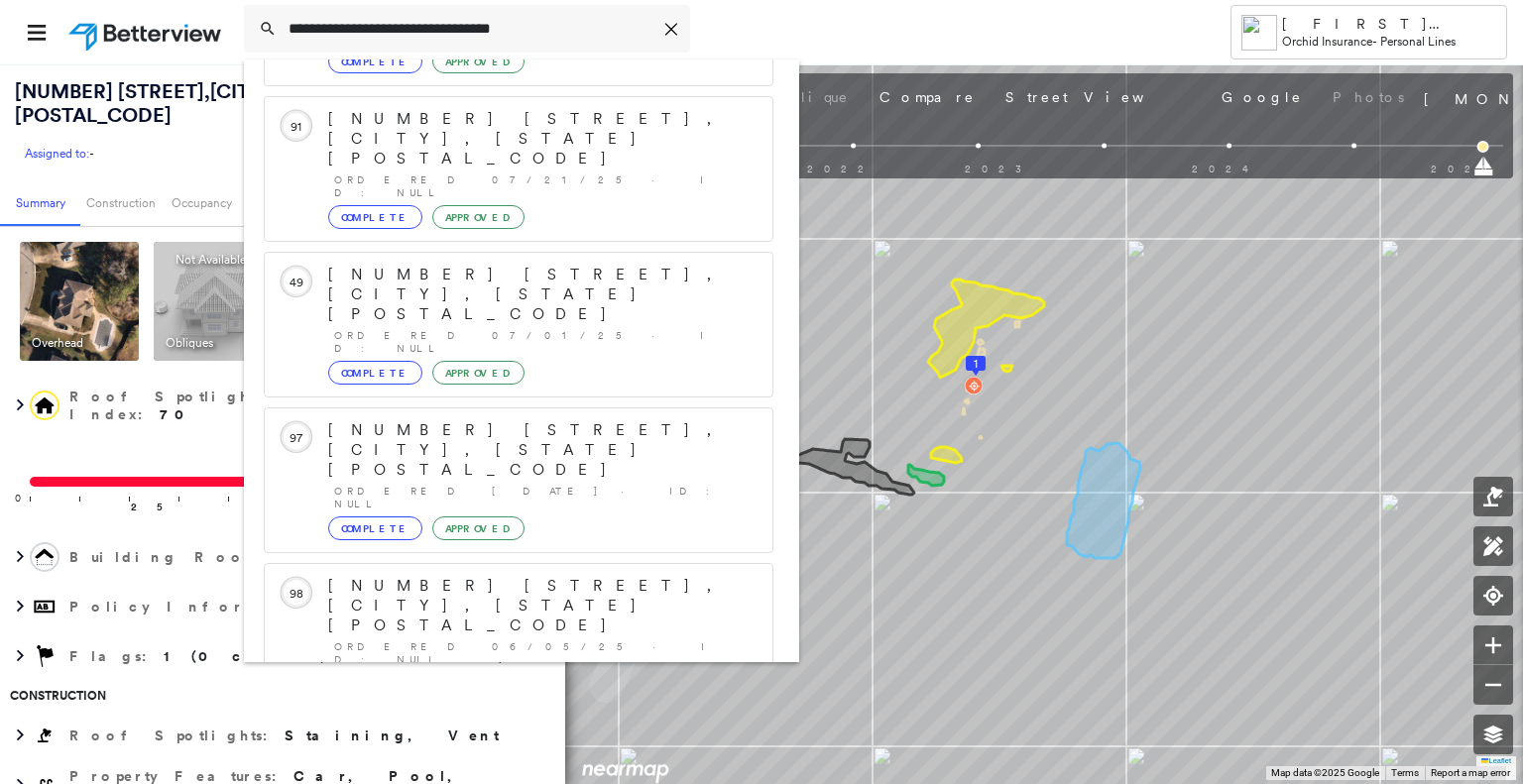 type on "**********" 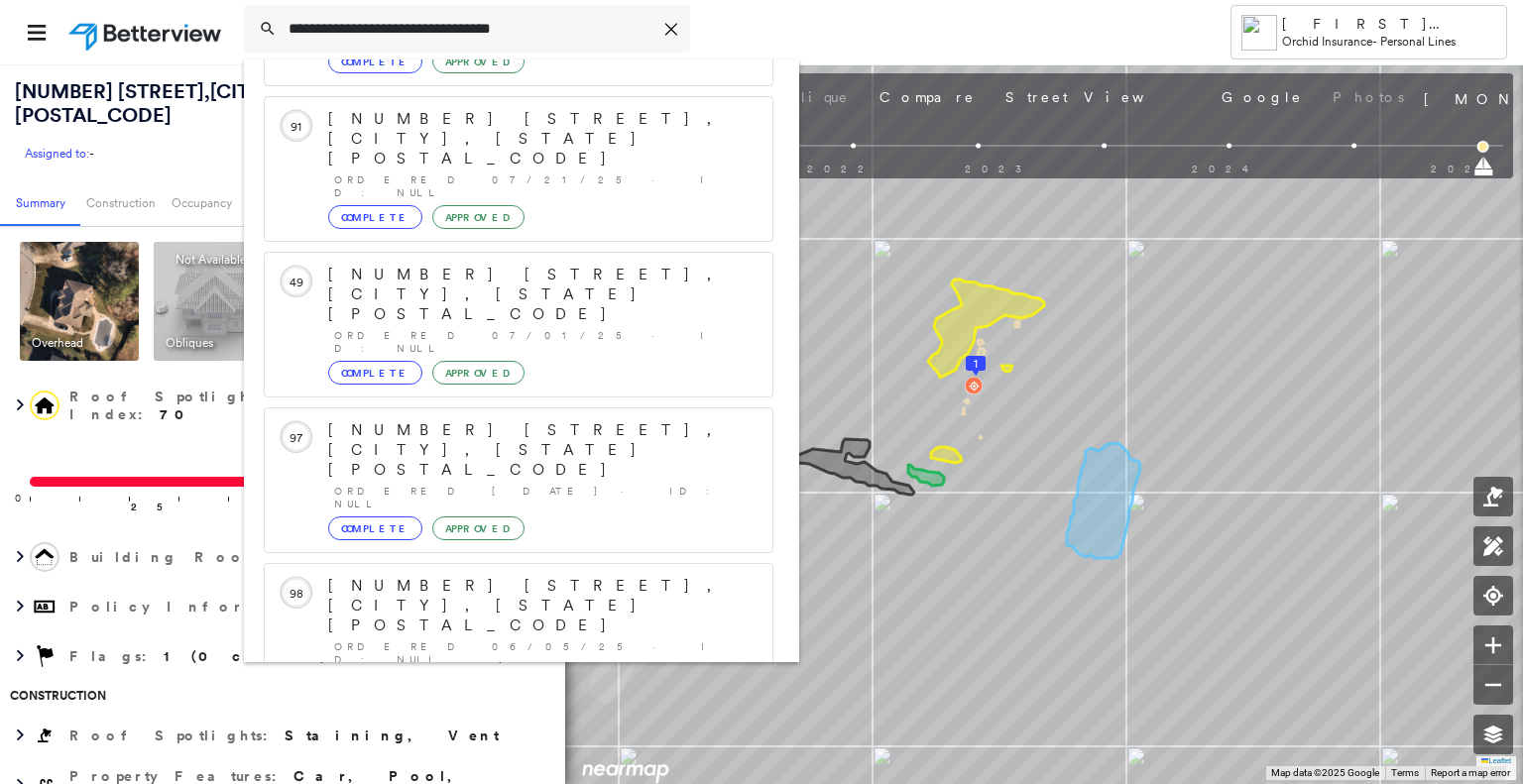 click on "[NUMBER] [STREET], [CITY], [STATE] [POSTAL_CODE]" at bounding box center (497, 895) 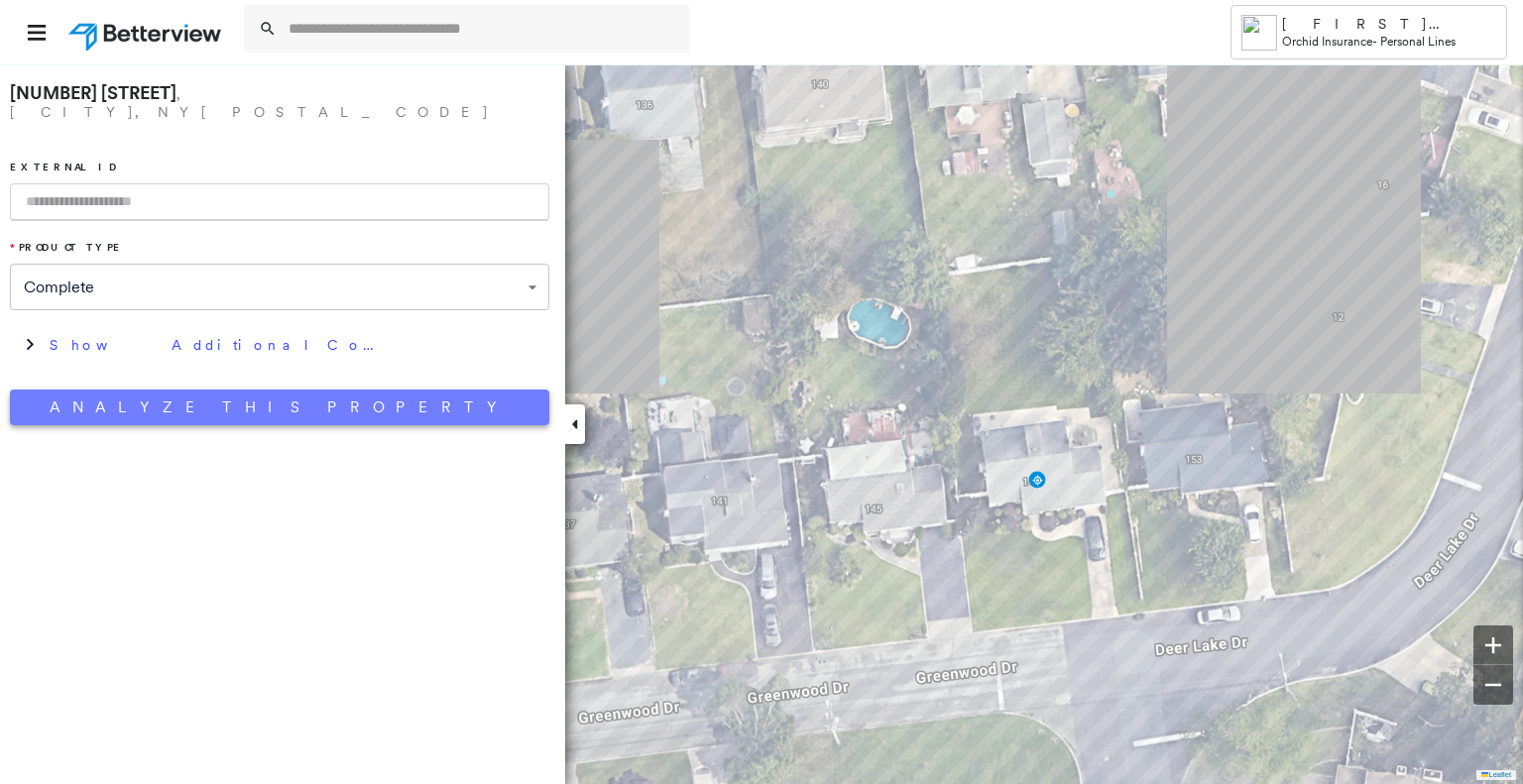 click on "Analyze This Property" at bounding box center [280, 407] 